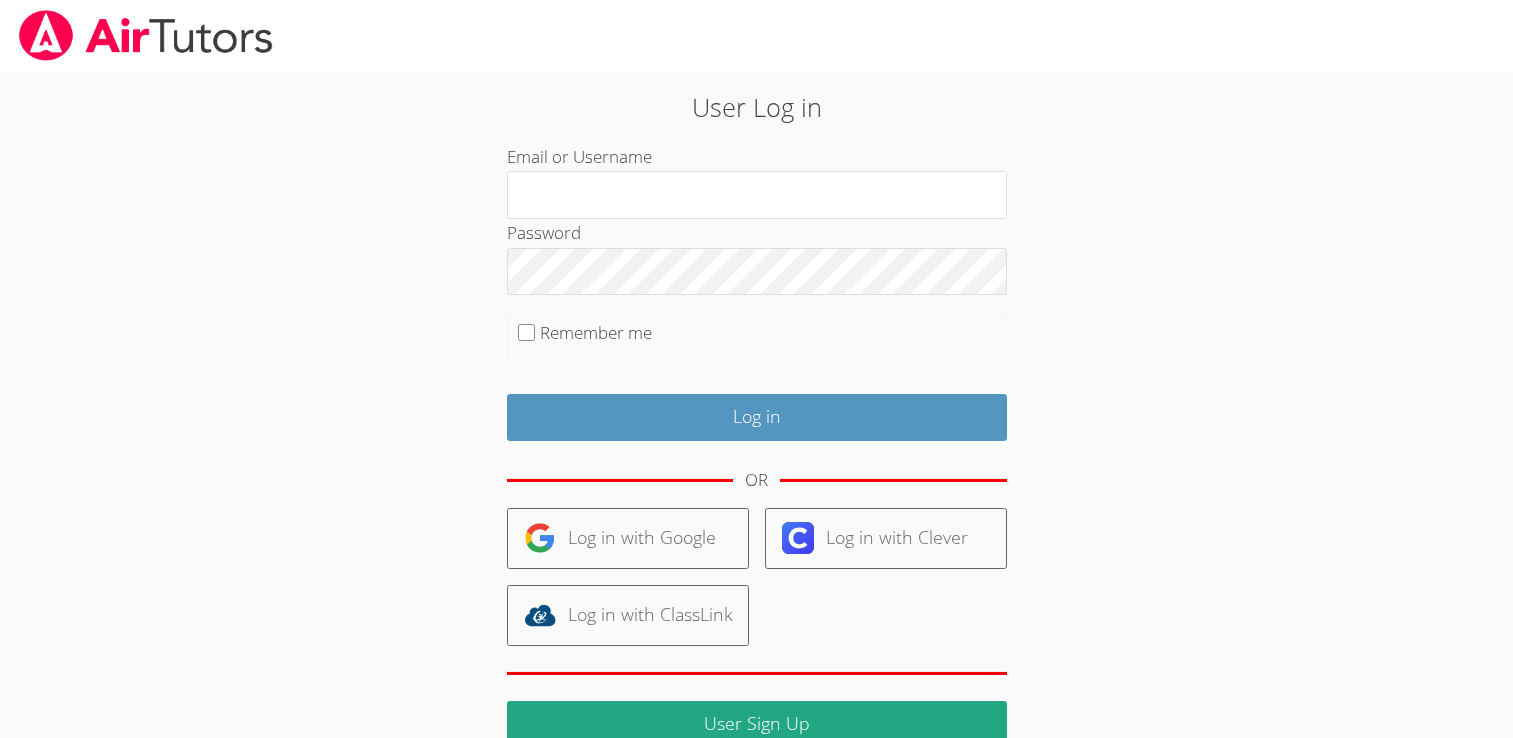 scroll, scrollTop: 0, scrollLeft: 0, axis: both 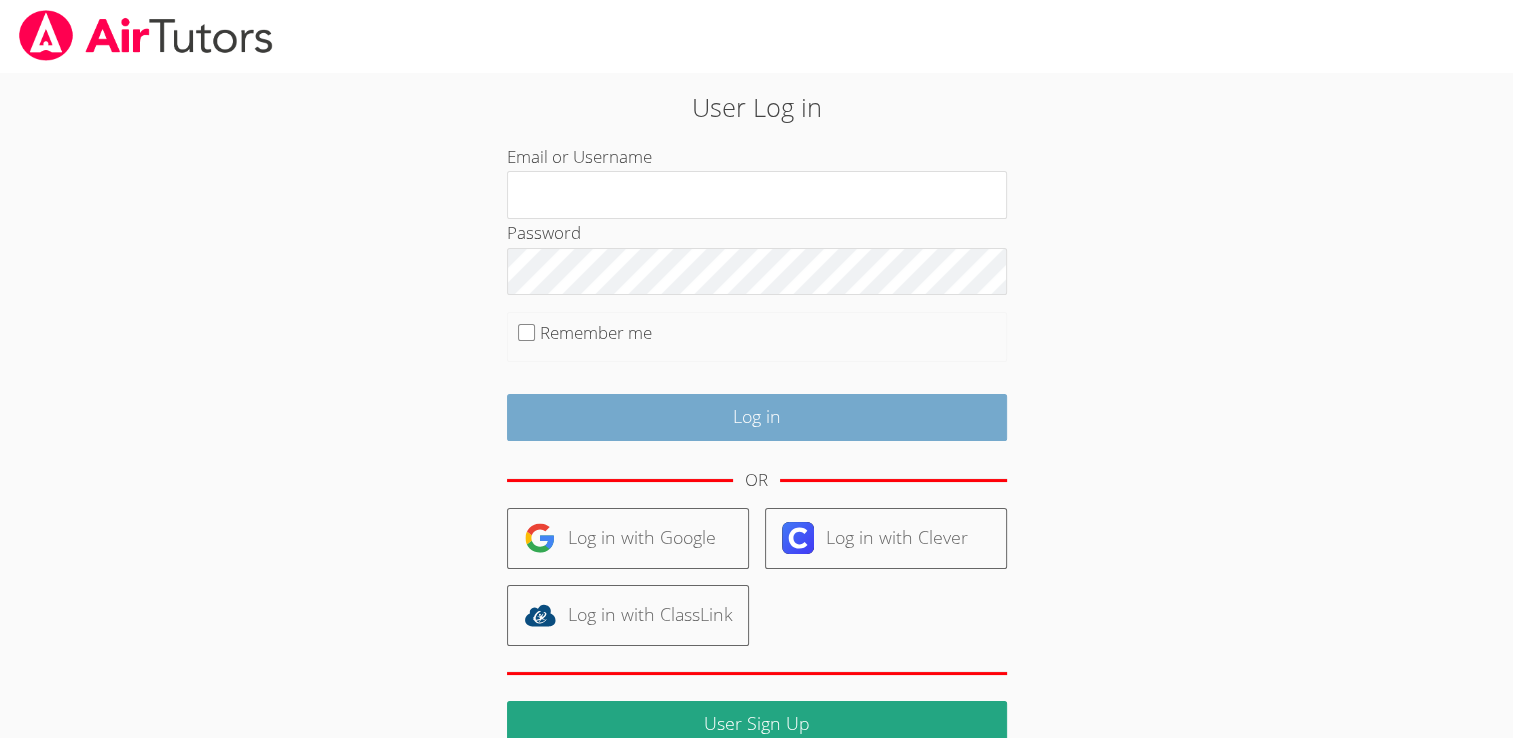 type on "[USERNAME]@example.com" 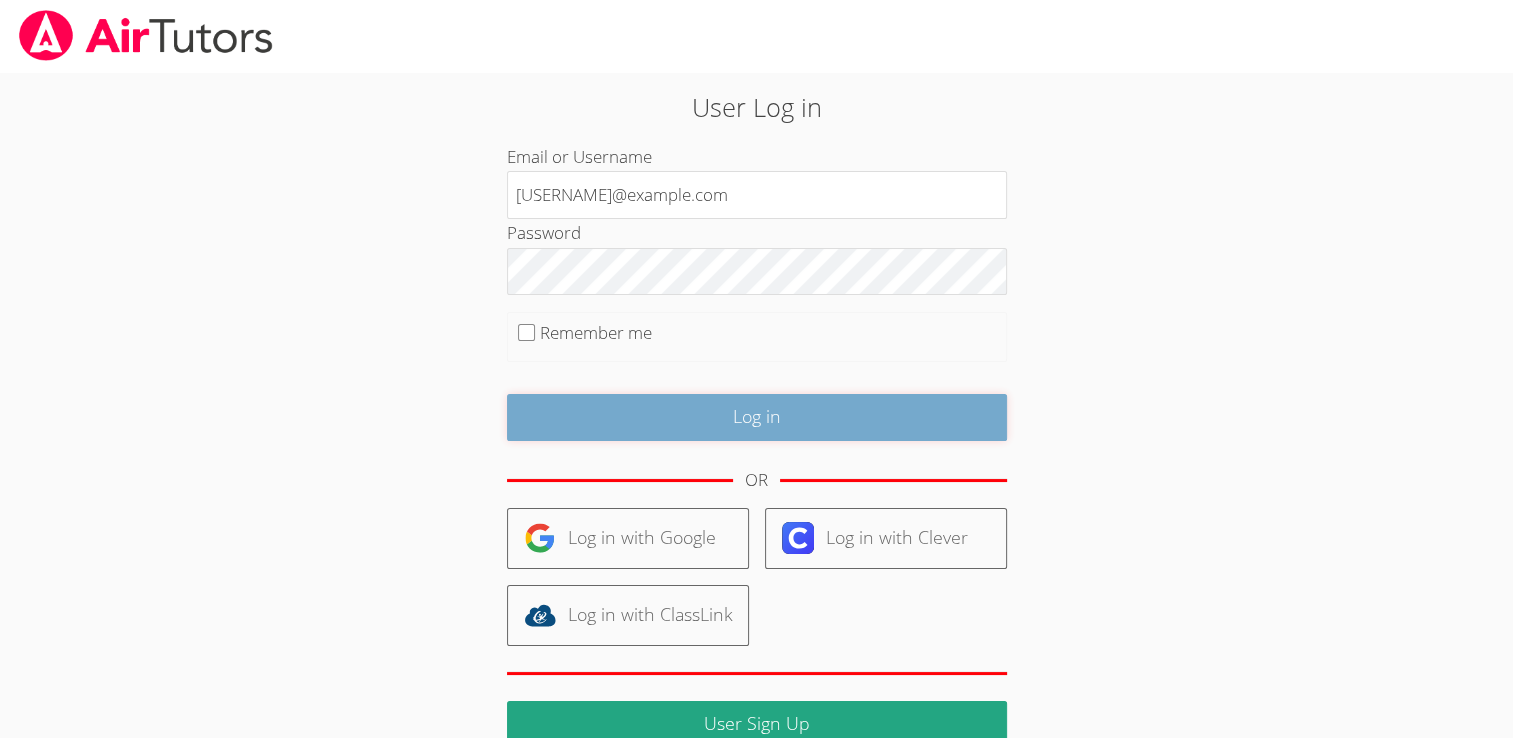 click on "Log in" at bounding box center [757, 417] 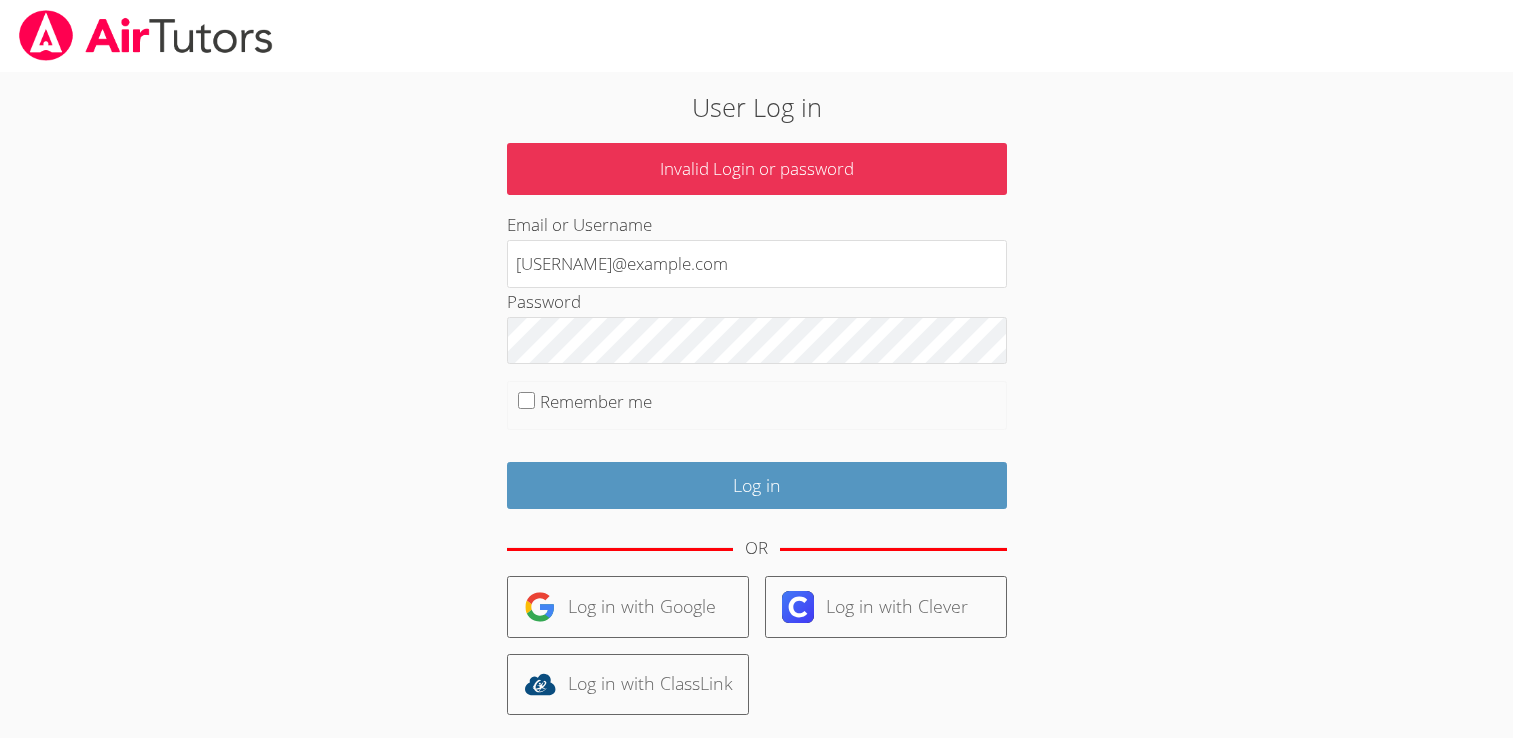 scroll, scrollTop: 0, scrollLeft: 0, axis: both 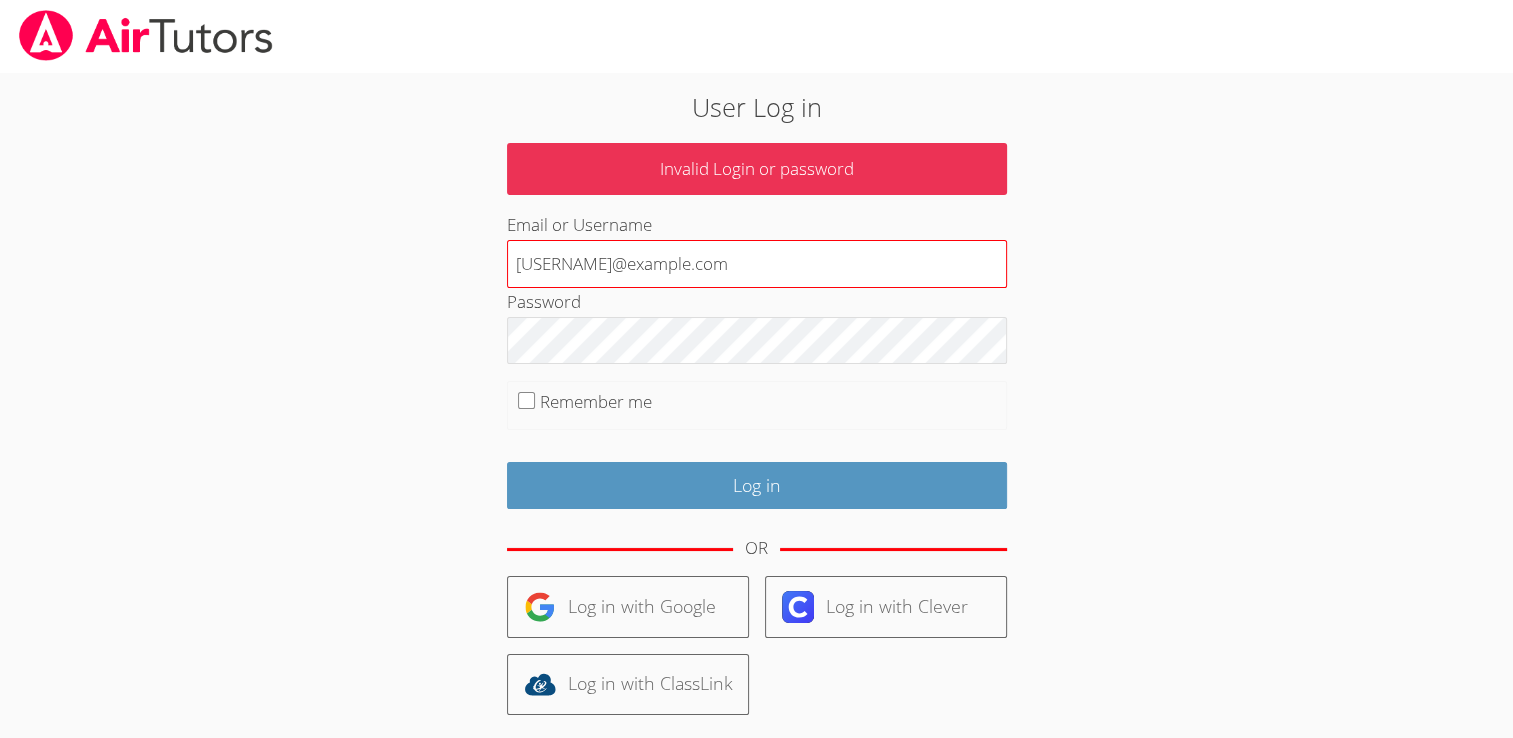 click on "[USERNAME]@example.com" at bounding box center (757, 264) 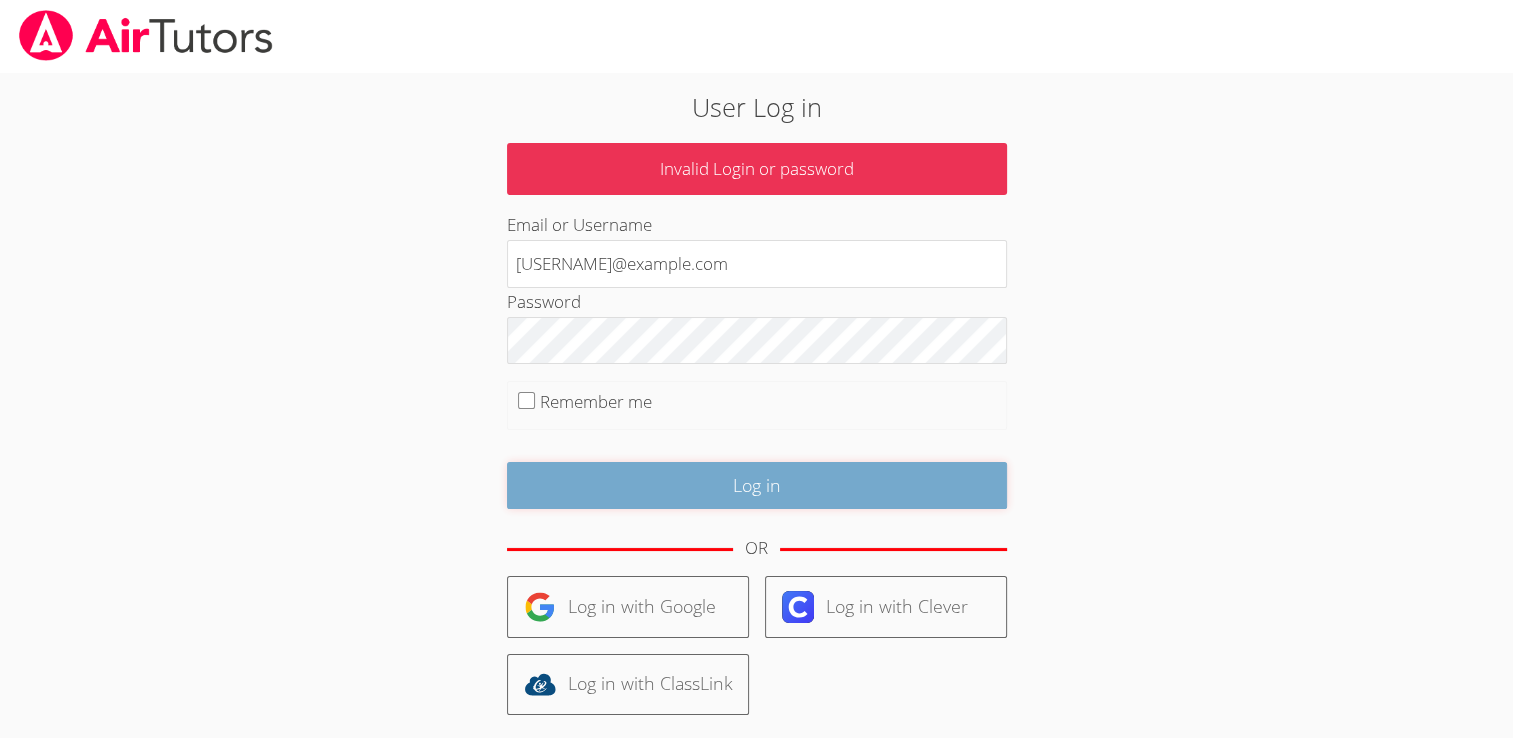click on "Log in" at bounding box center [757, 485] 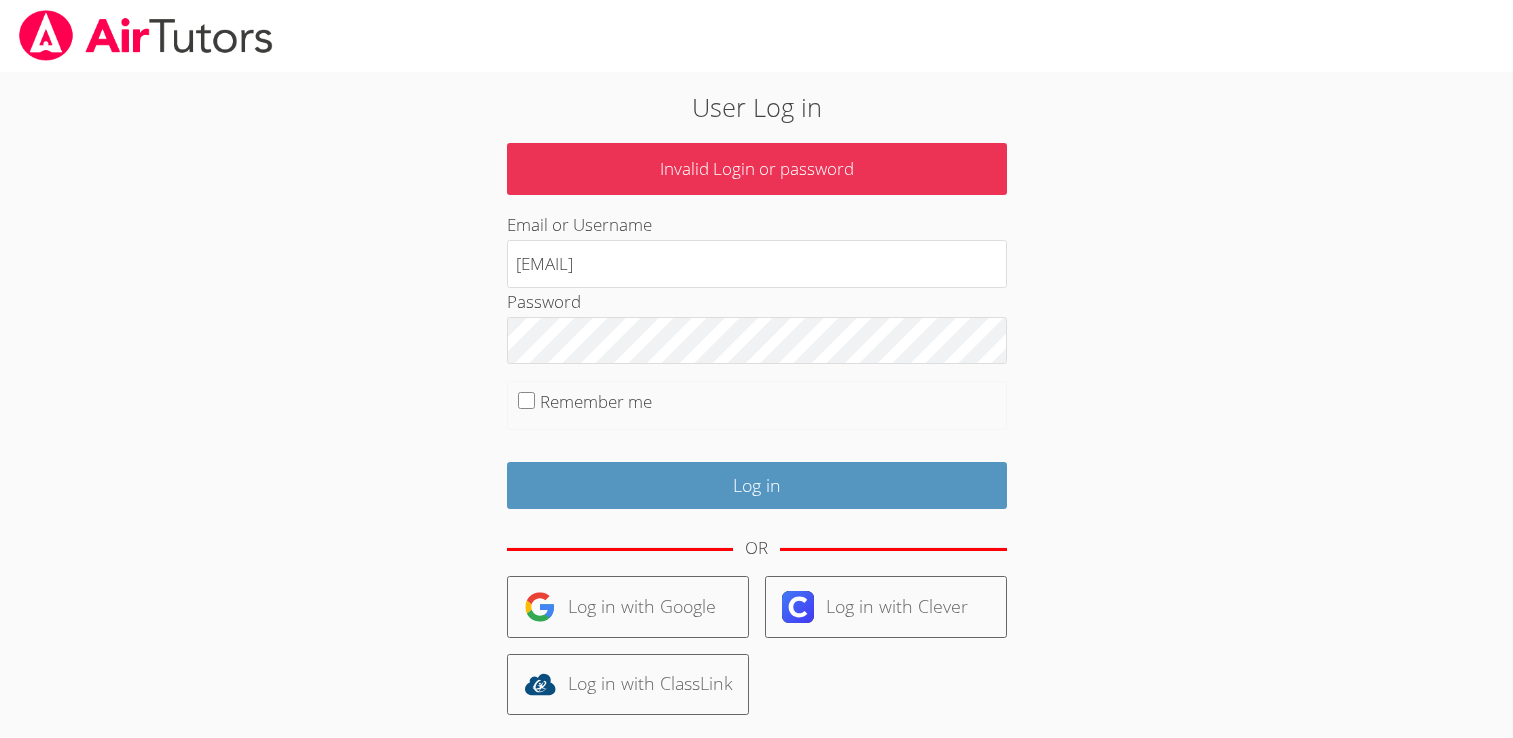 scroll, scrollTop: 0, scrollLeft: 0, axis: both 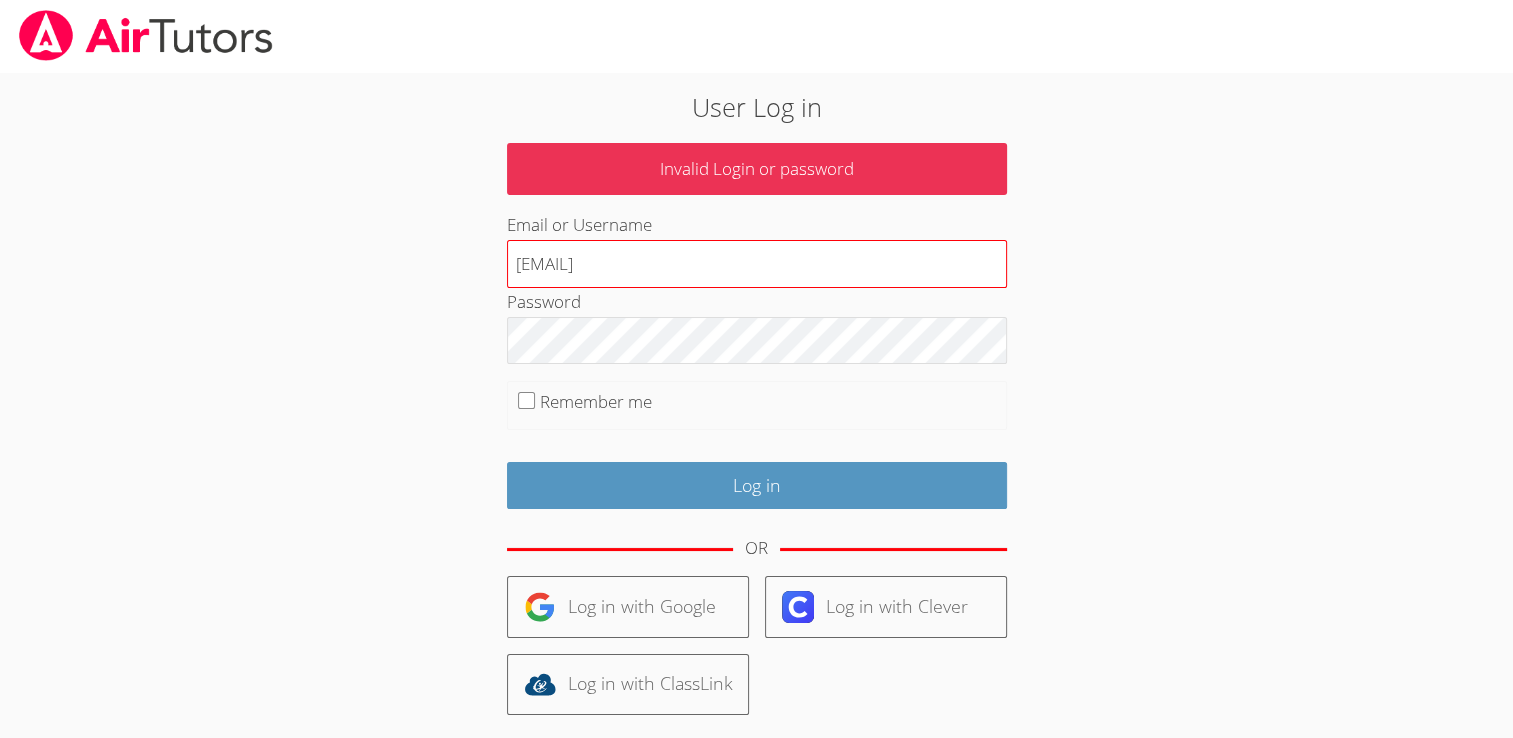 click on "[USERNAME]@example.com" at bounding box center (757, 264) 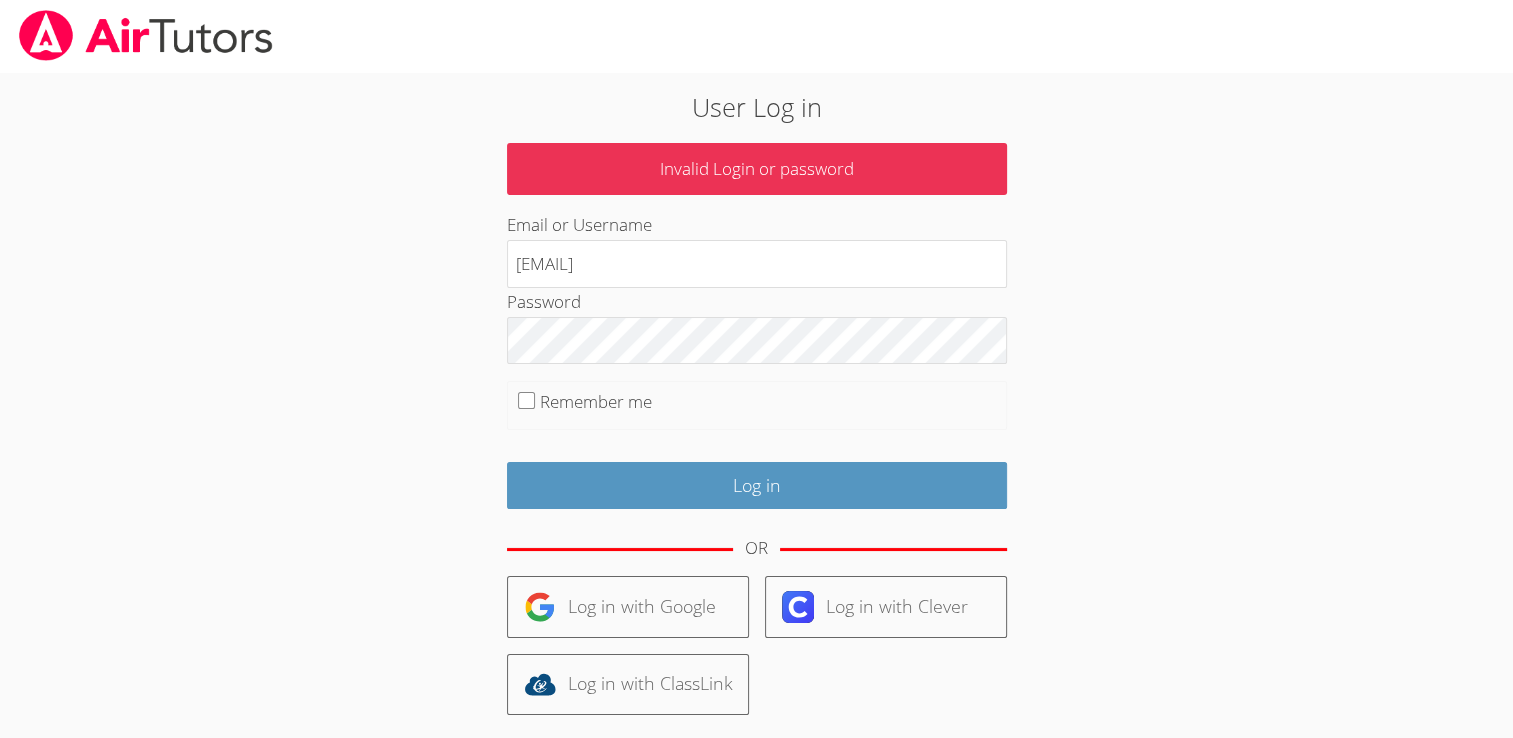 type on "jennygodfreysixthgrade@gmail.com" 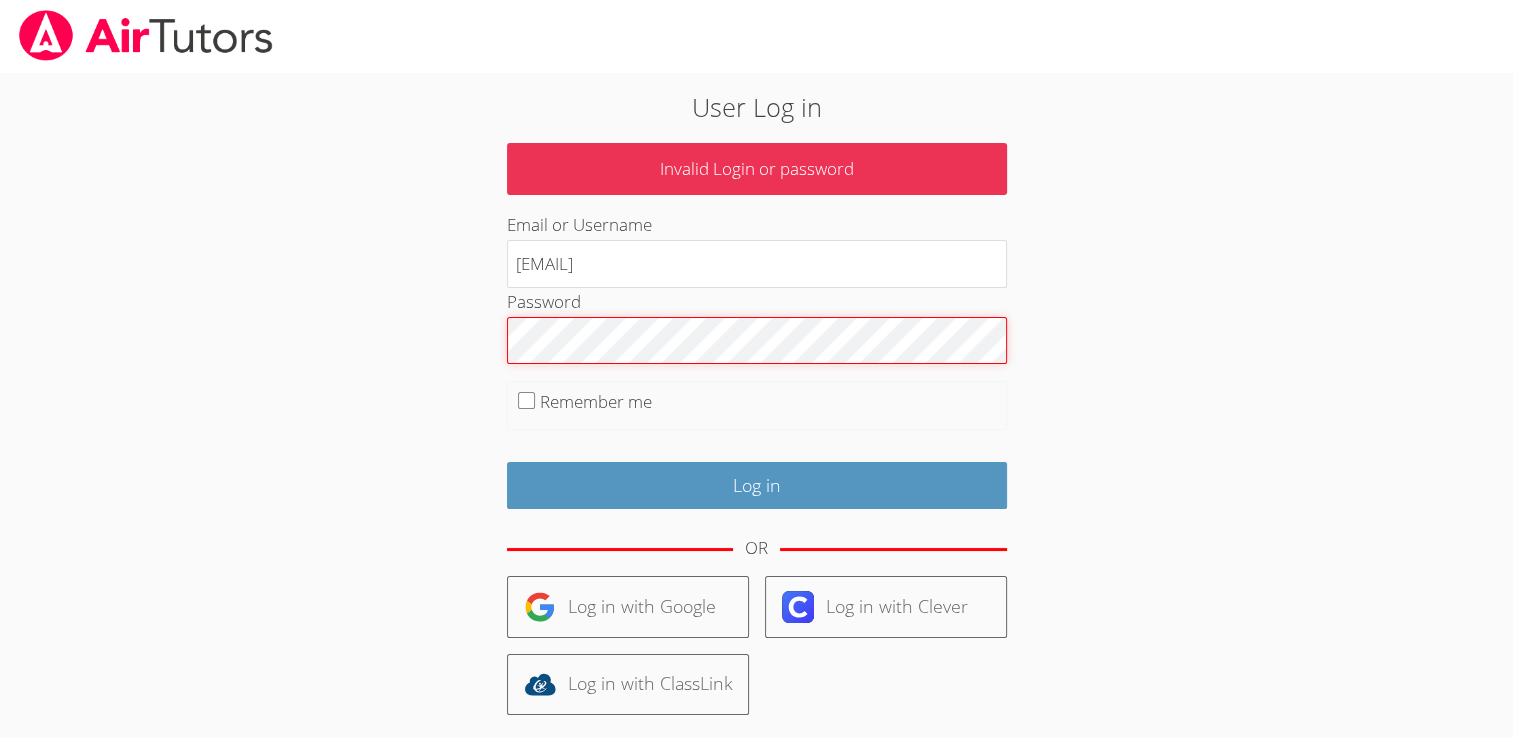 click on "Log in" at bounding box center [757, 485] 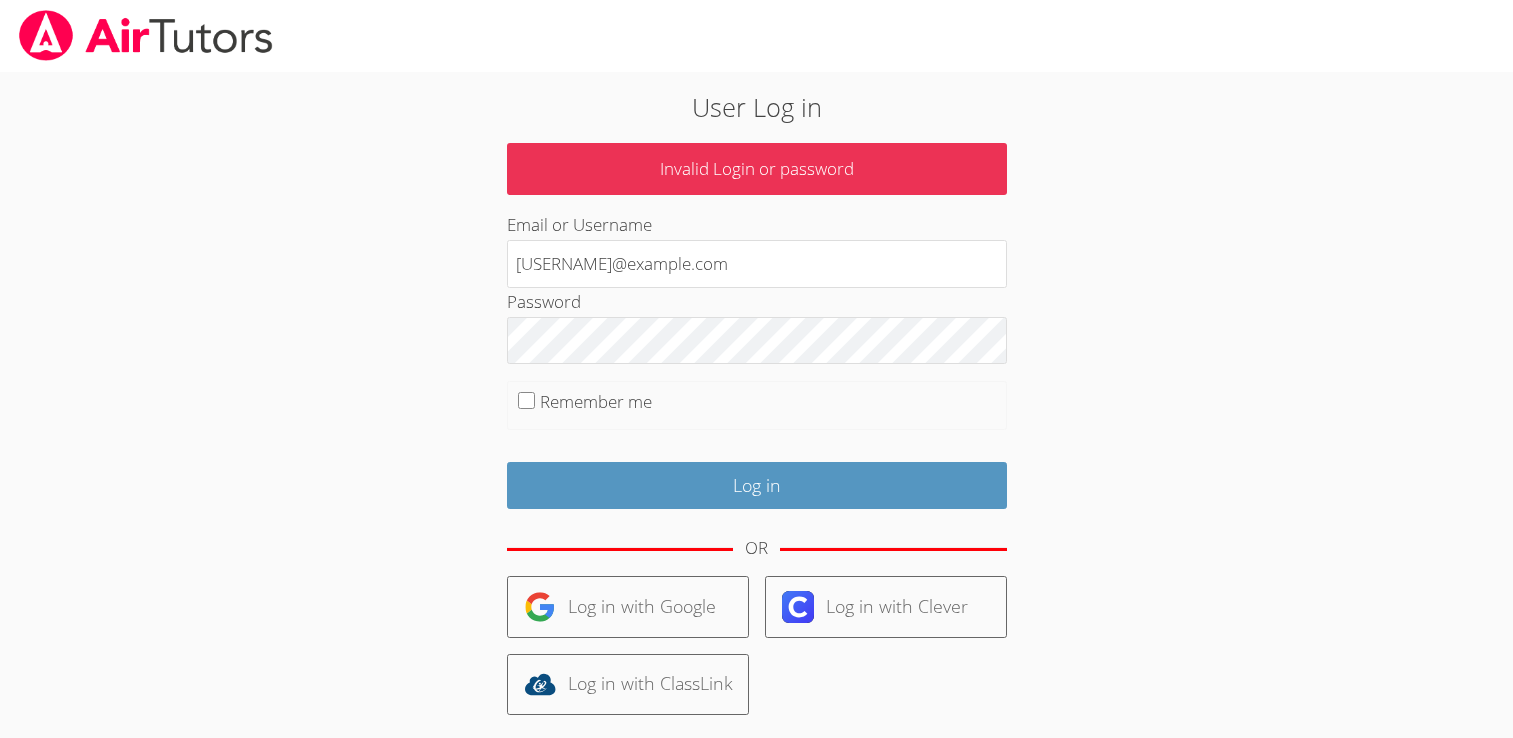 scroll, scrollTop: 0, scrollLeft: 0, axis: both 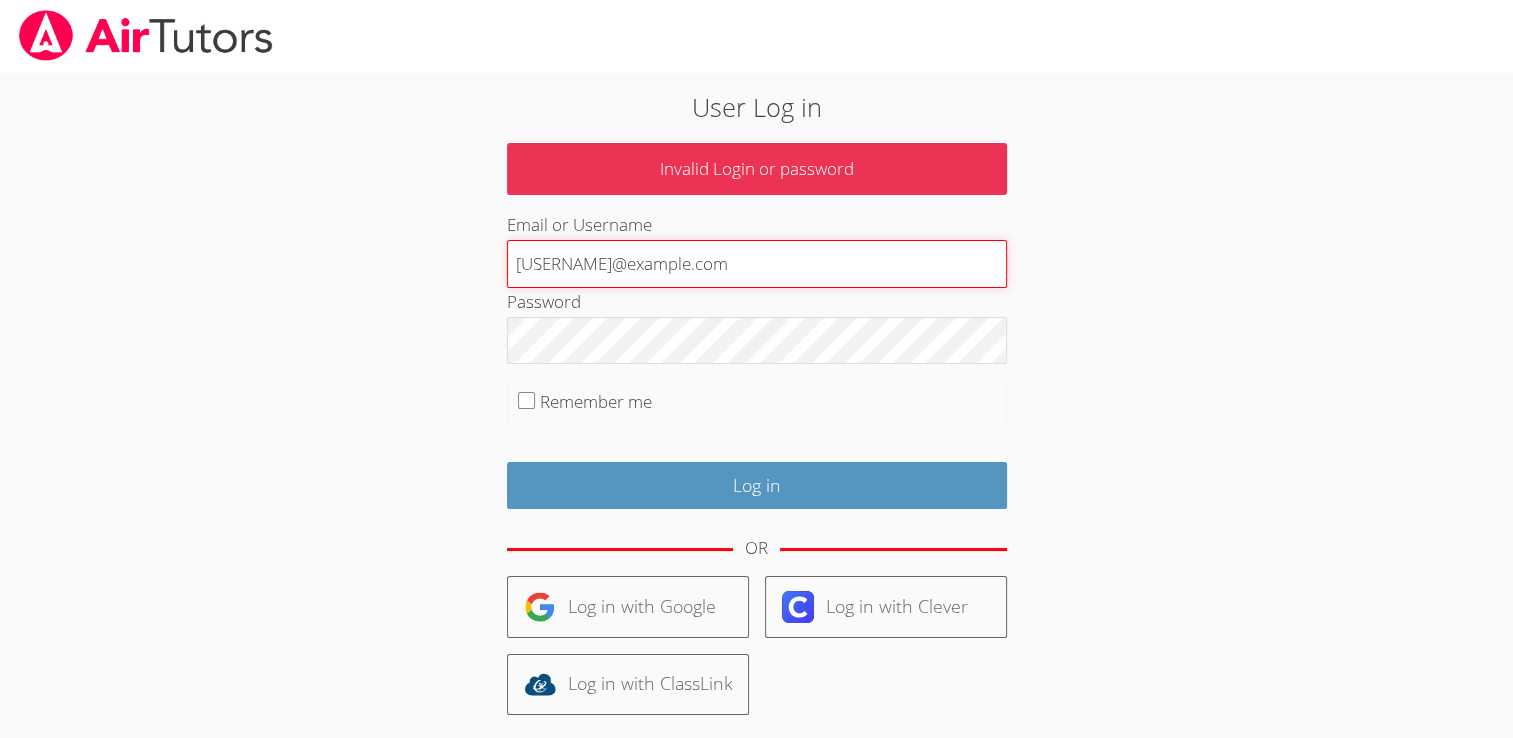 click on "[USERNAME]@example.com" at bounding box center [757, 264] 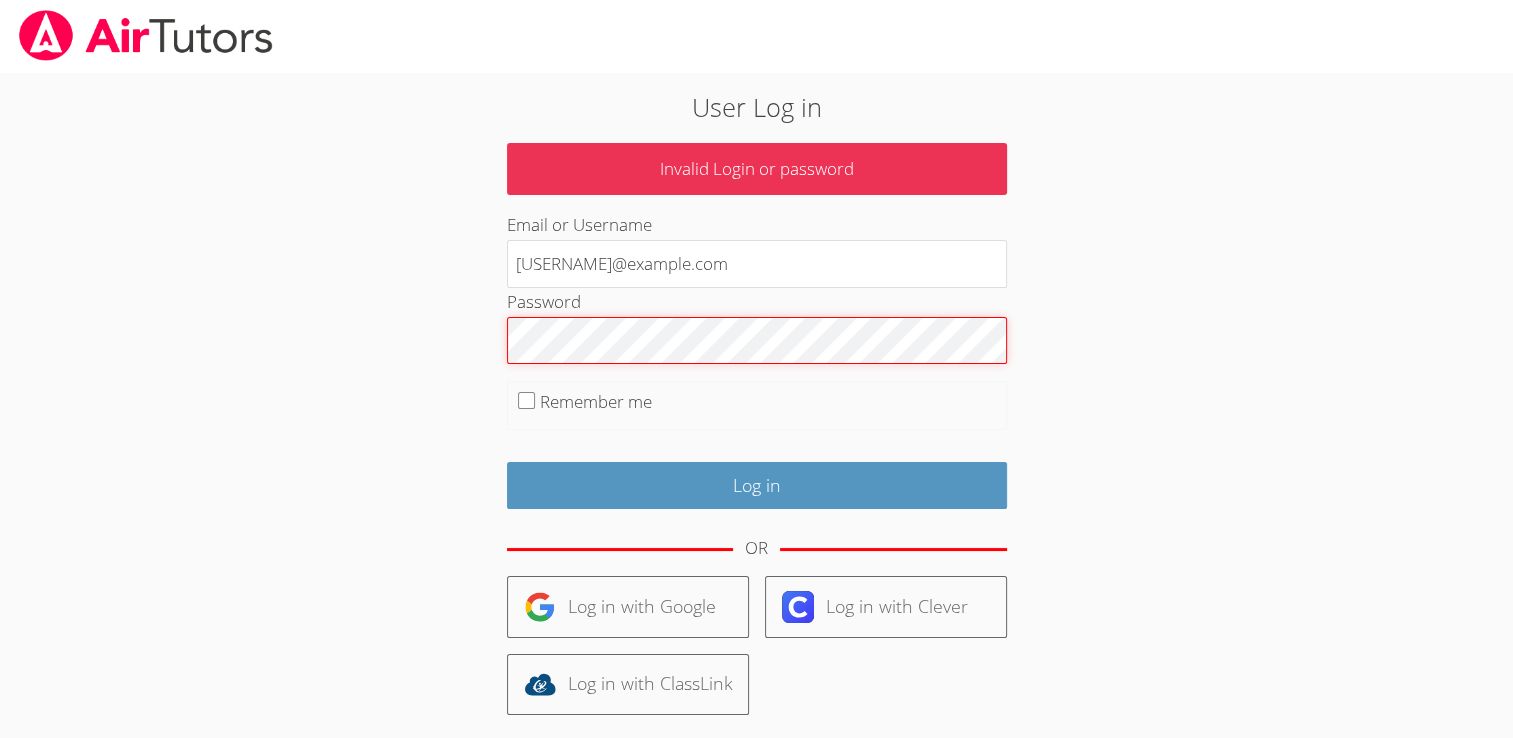 click on "Log in" at bounding box center (757, 485) 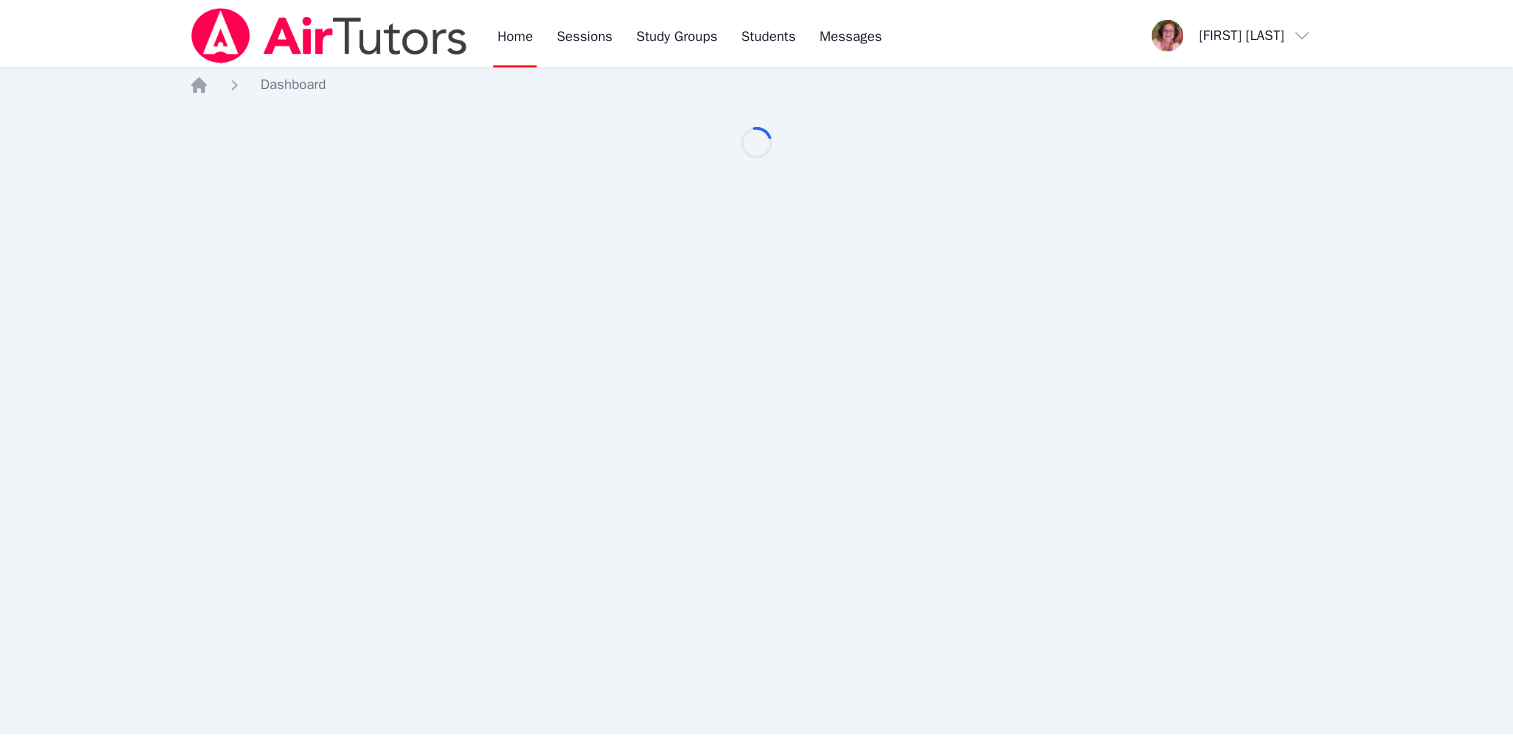 scroll, scrollTop: 0, scrollLeft: 0, axis: both 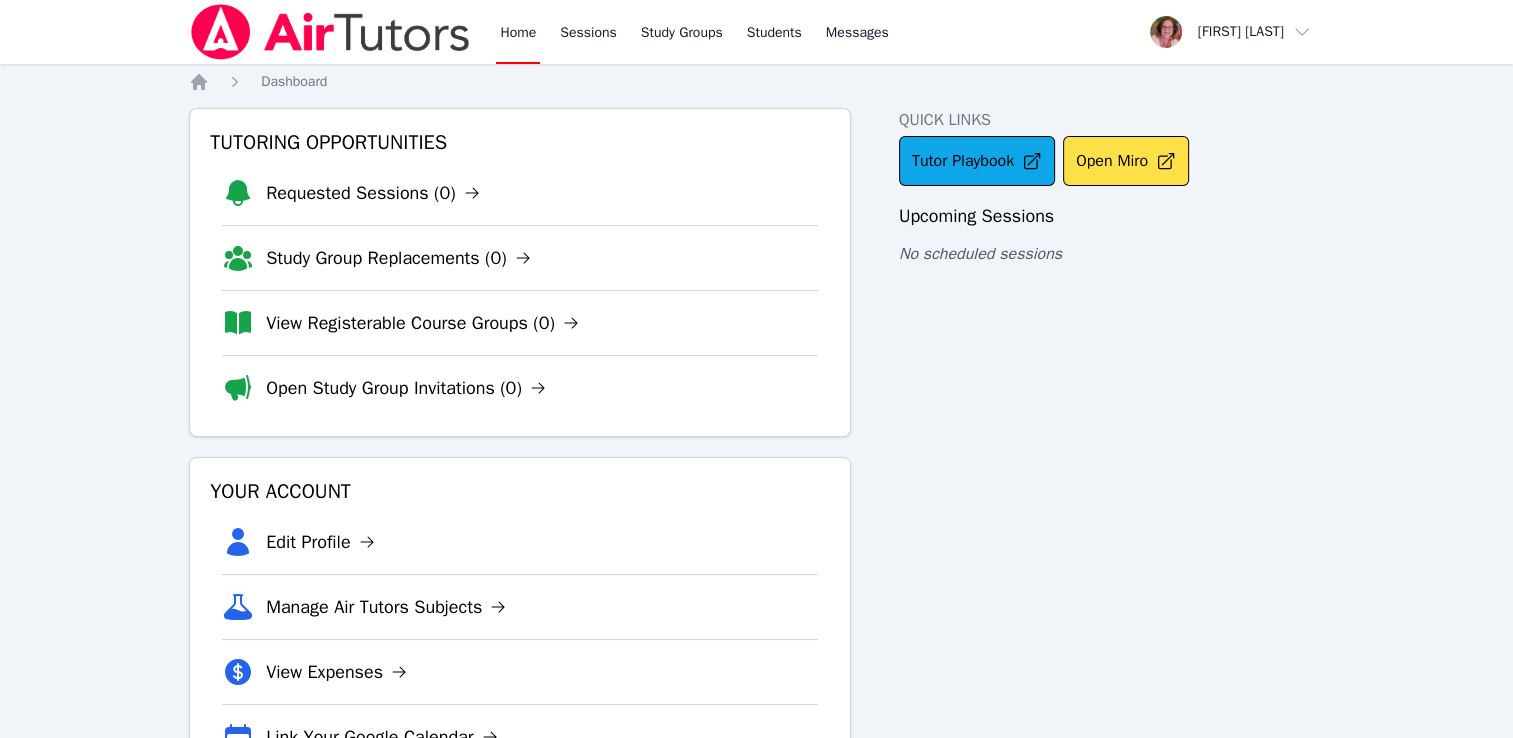 click on "Edit Profile" at bounding box center [320, 542] 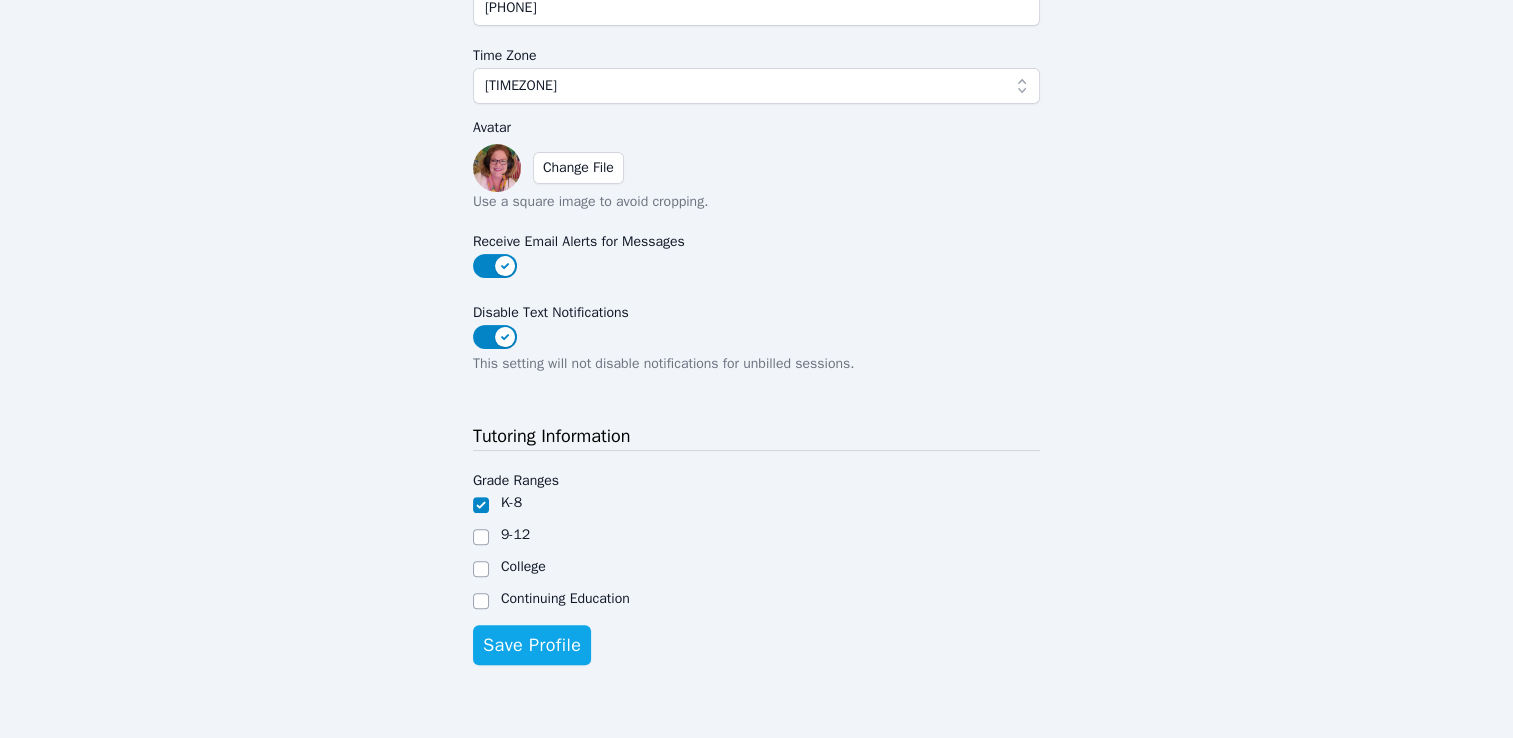 scroll, scrollTop: 500, scrollLeft: 0, axis: vertical 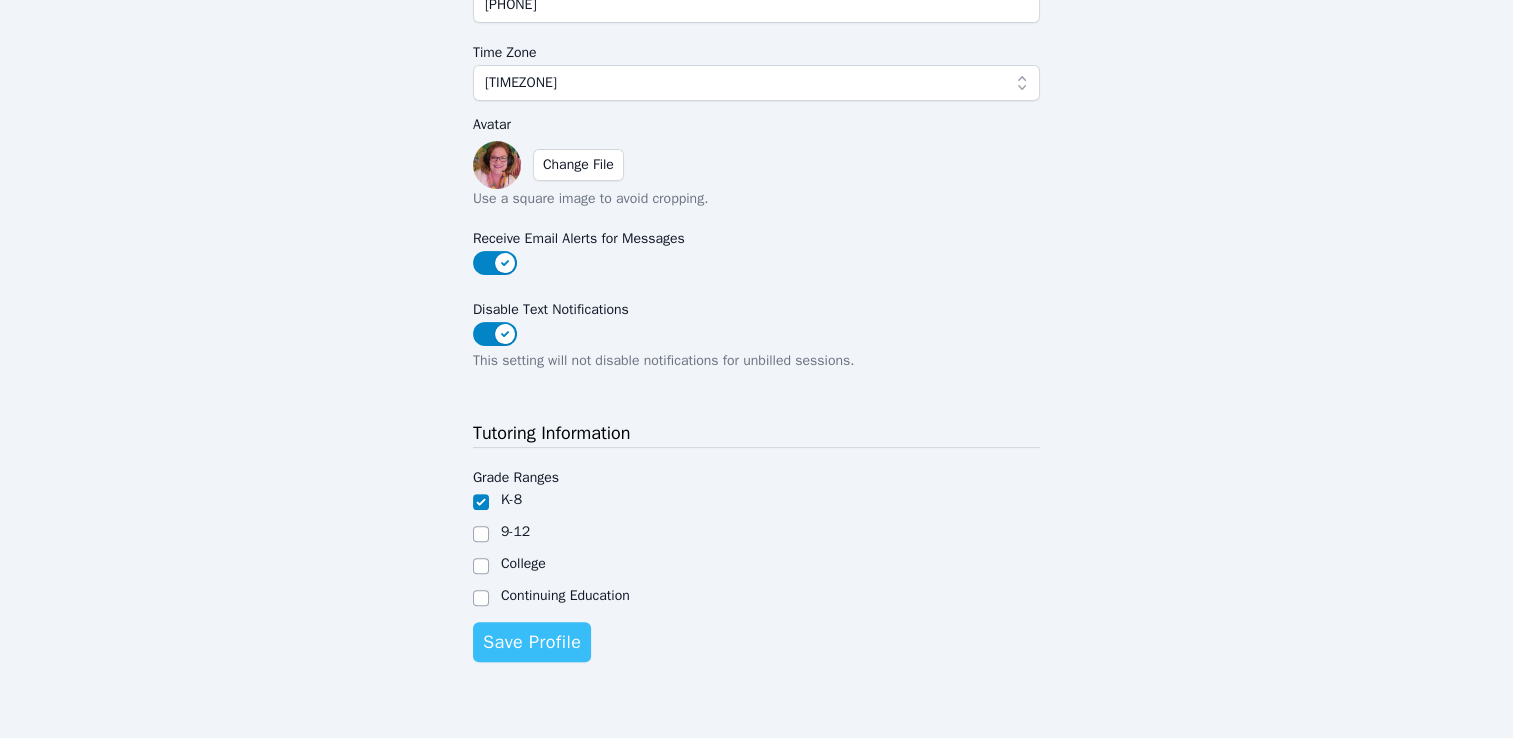 click on "Save Profile" at bounding box center (532, 642) 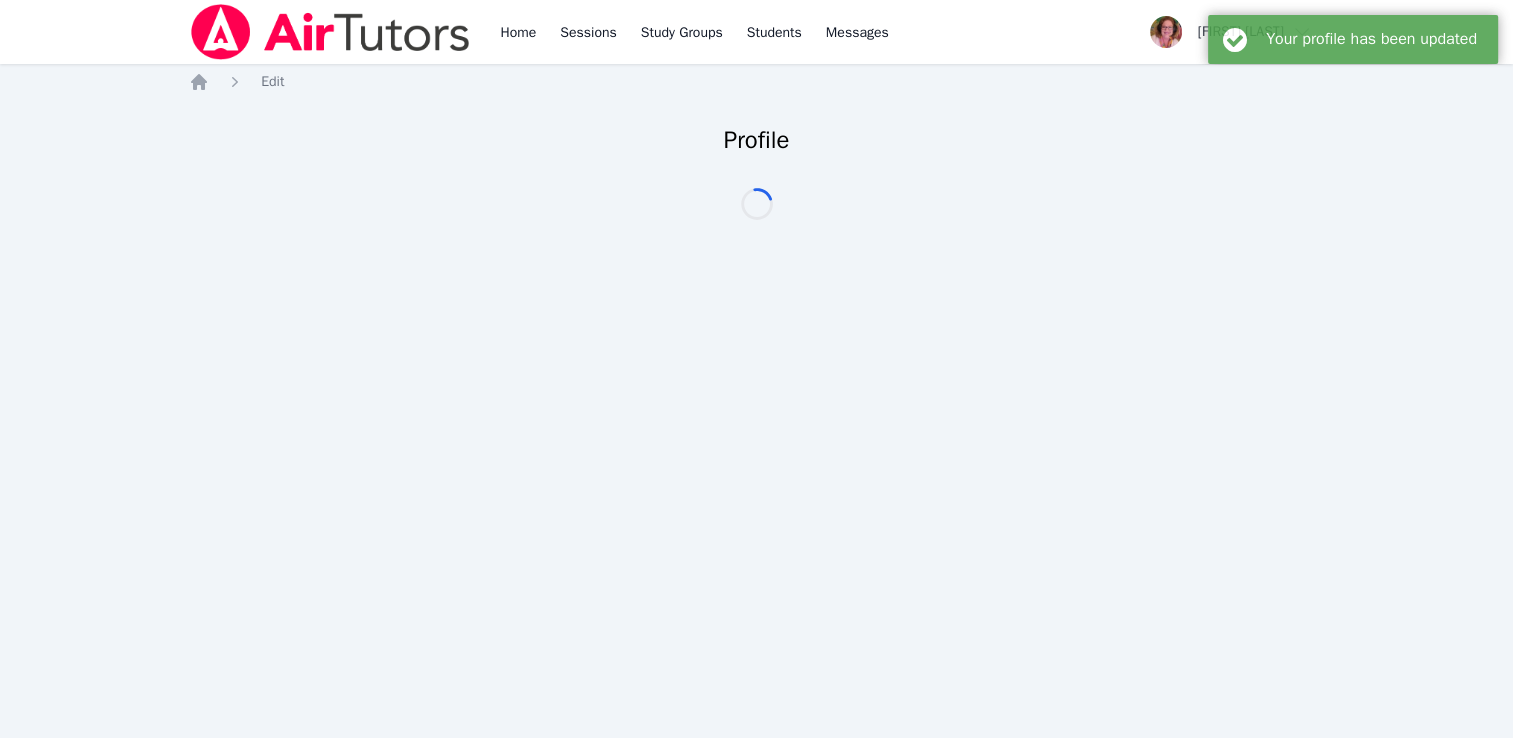 scroll, scrollTop: 0, scrollLeft: 0, axis: both 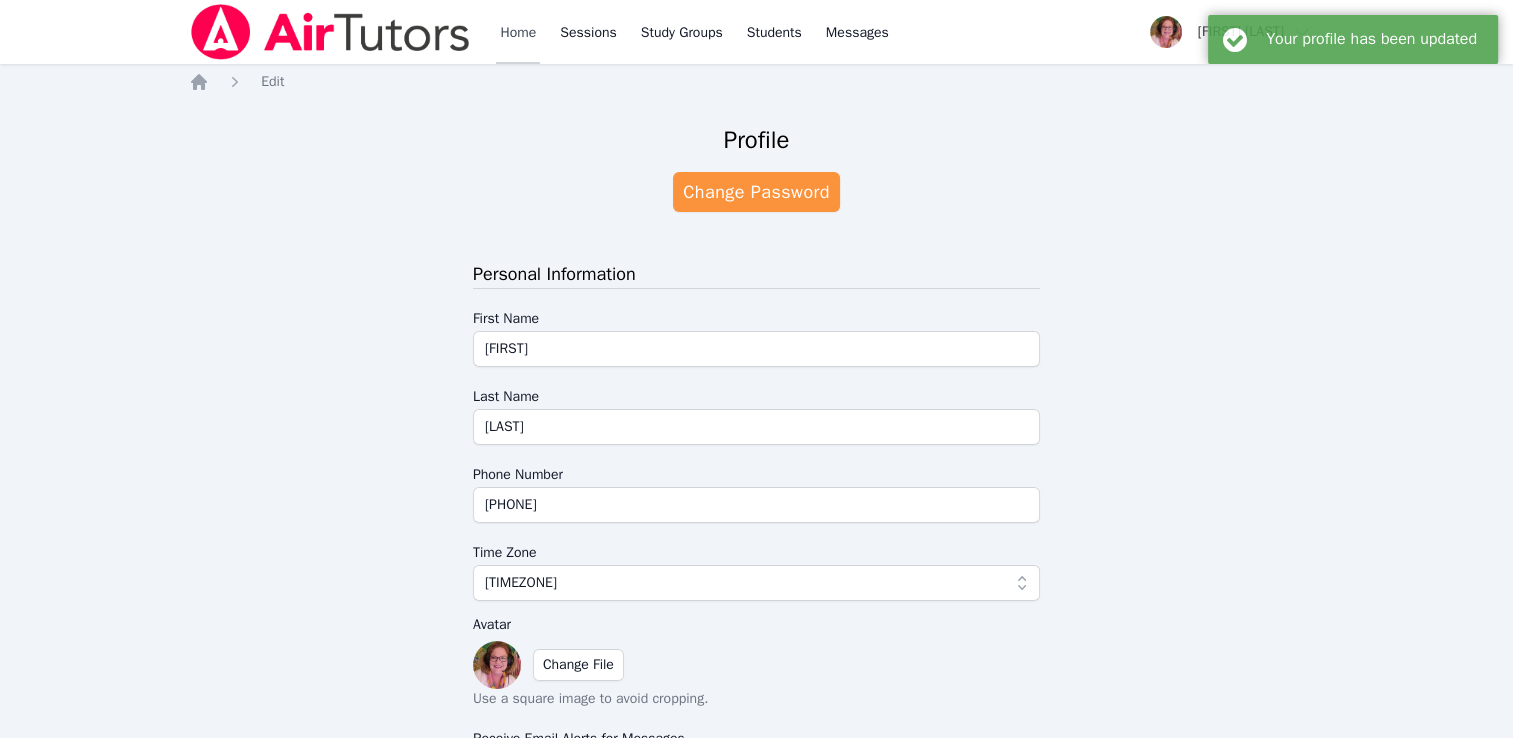 click on "Home" at bounding box center [518, 32] 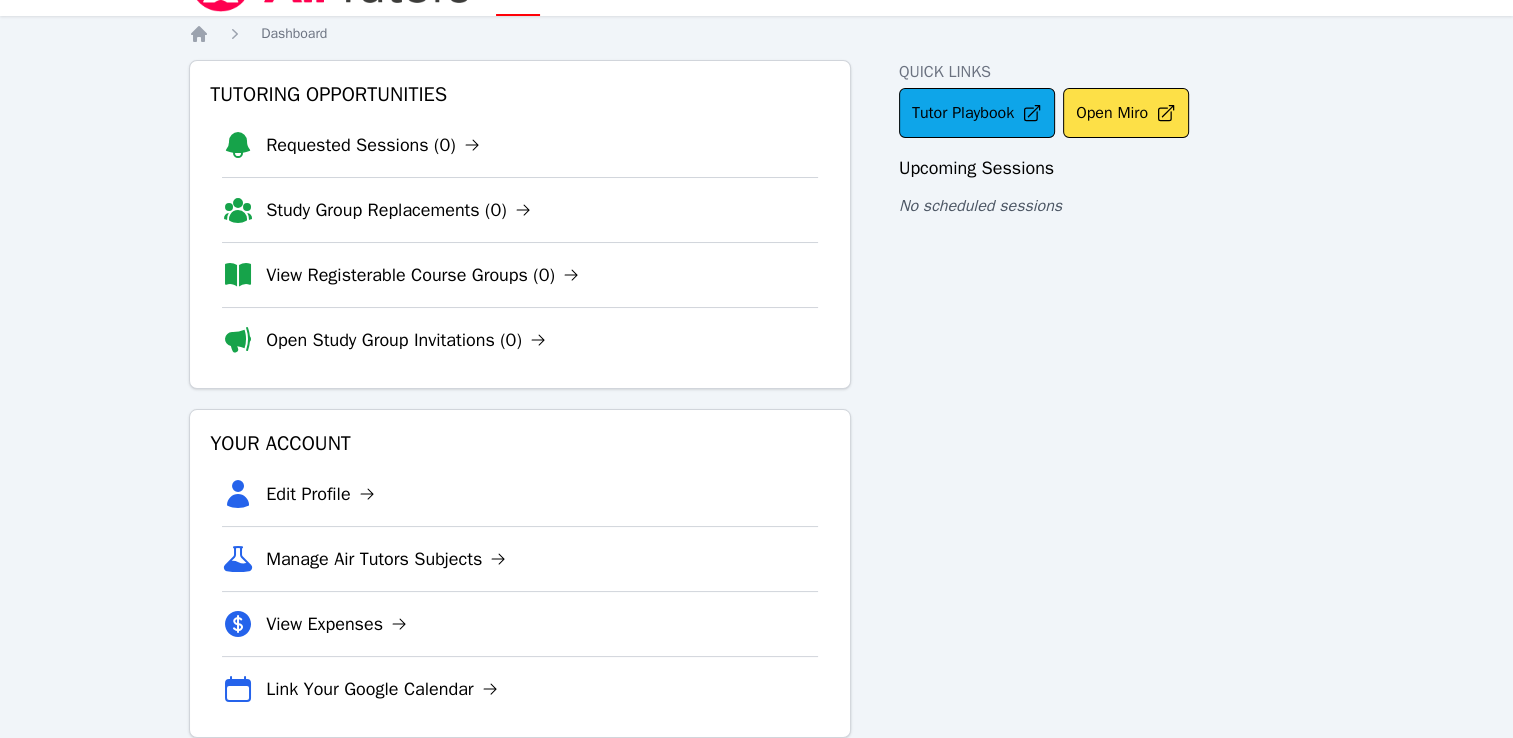 scroll, scrollTop: 0, scrollLeft: 0, axis: both 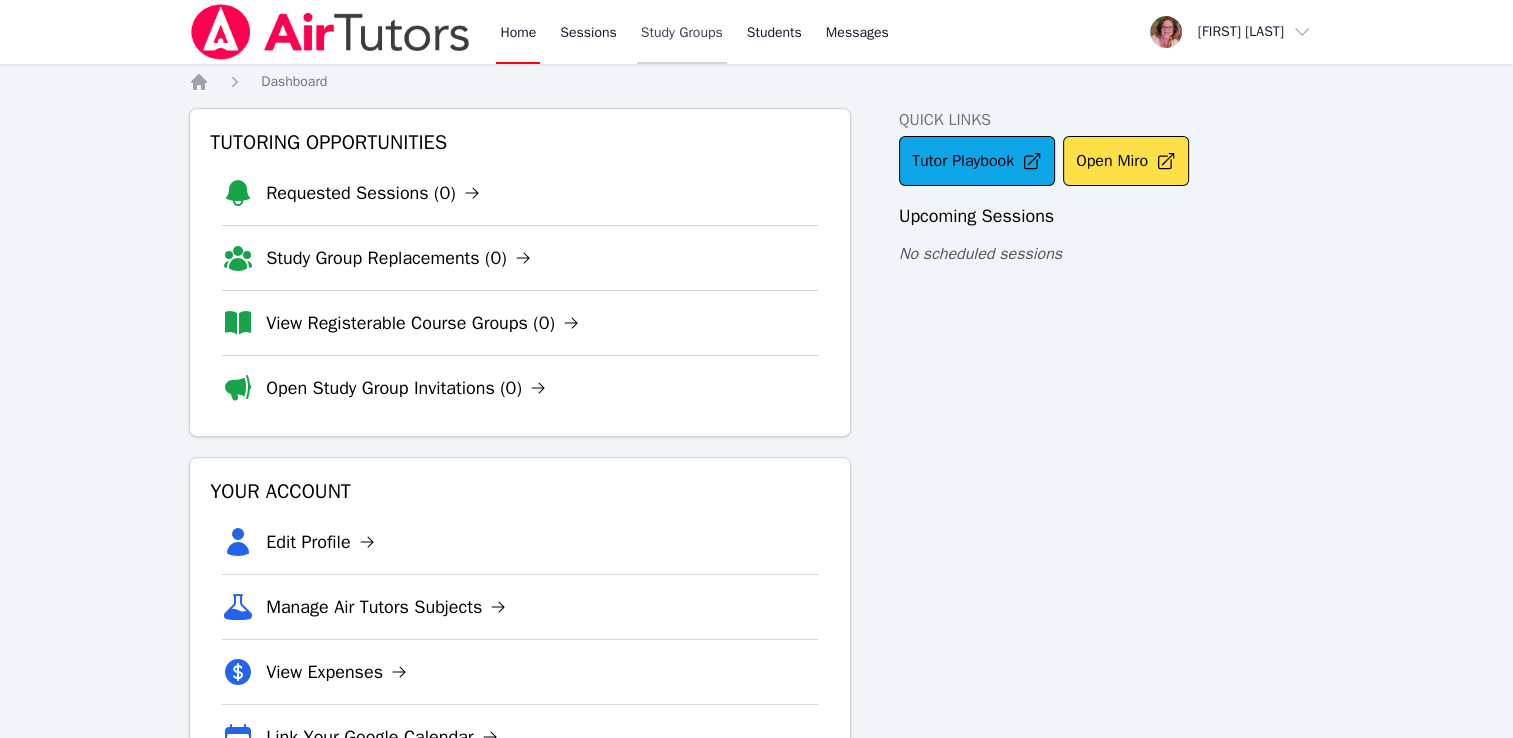 click on "Study Groups" at bounding box center (682, 32) 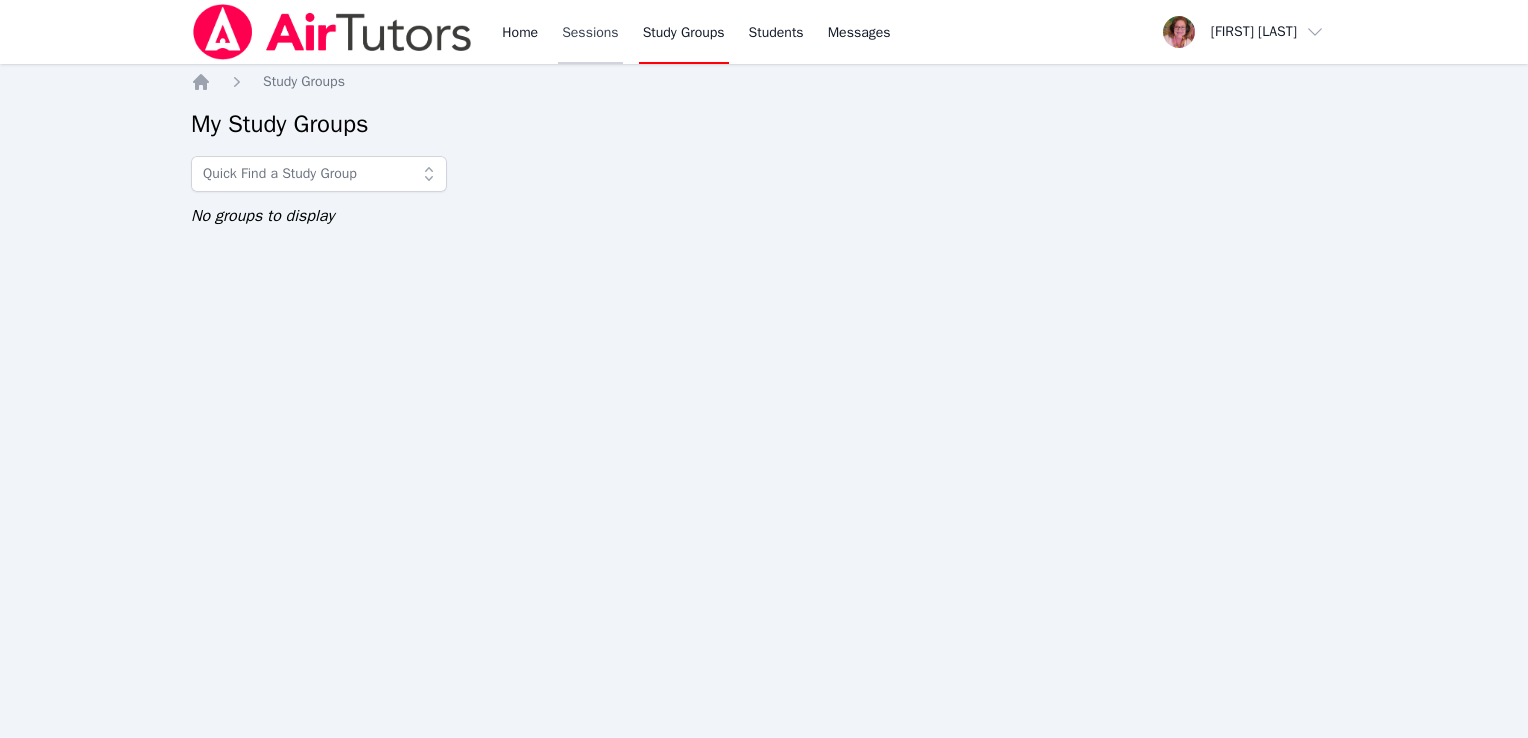 click on "Sessions" at bounding box center [590, 32] 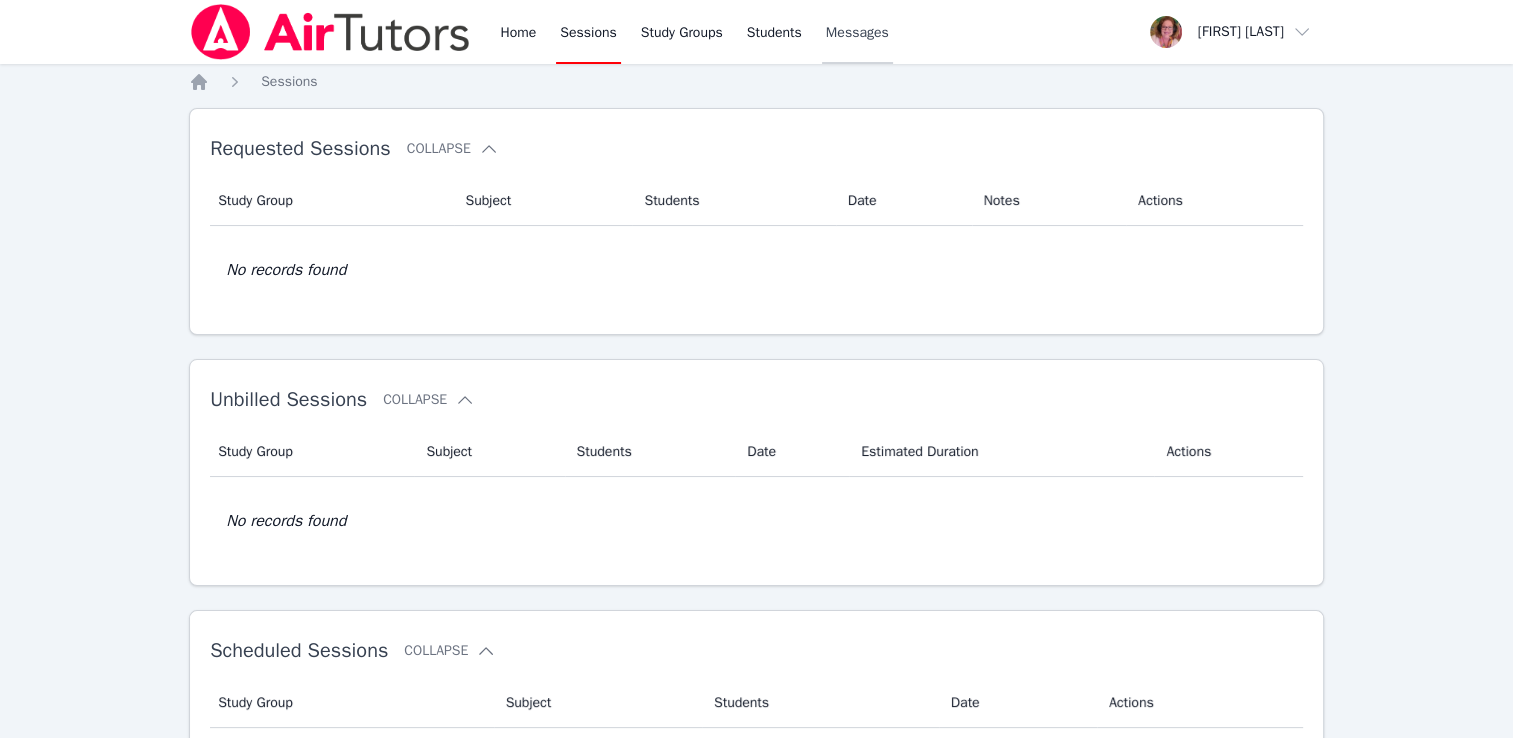 click on "Messages" at bounding box center [857, 33] 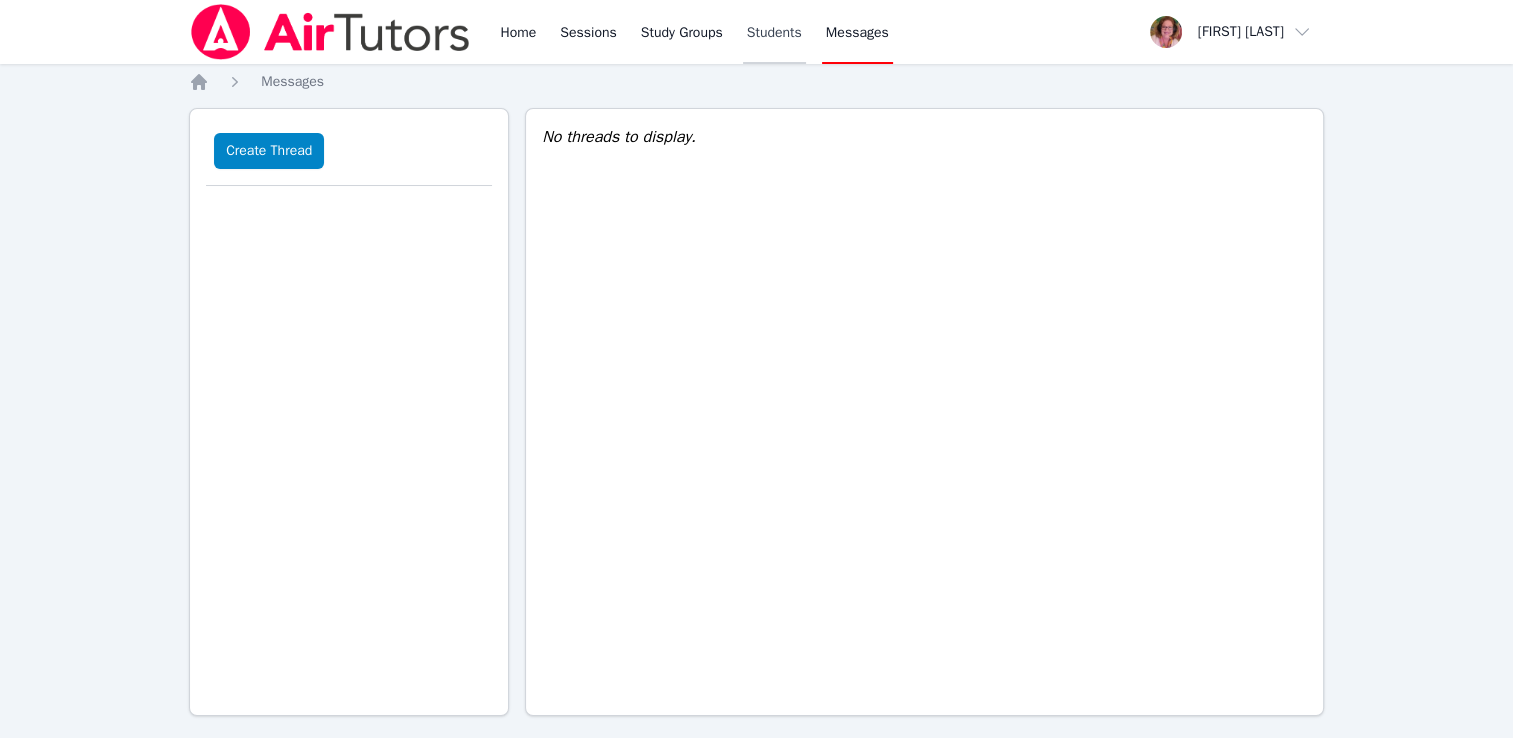 click on "Students" at bounding box center [774, 32] 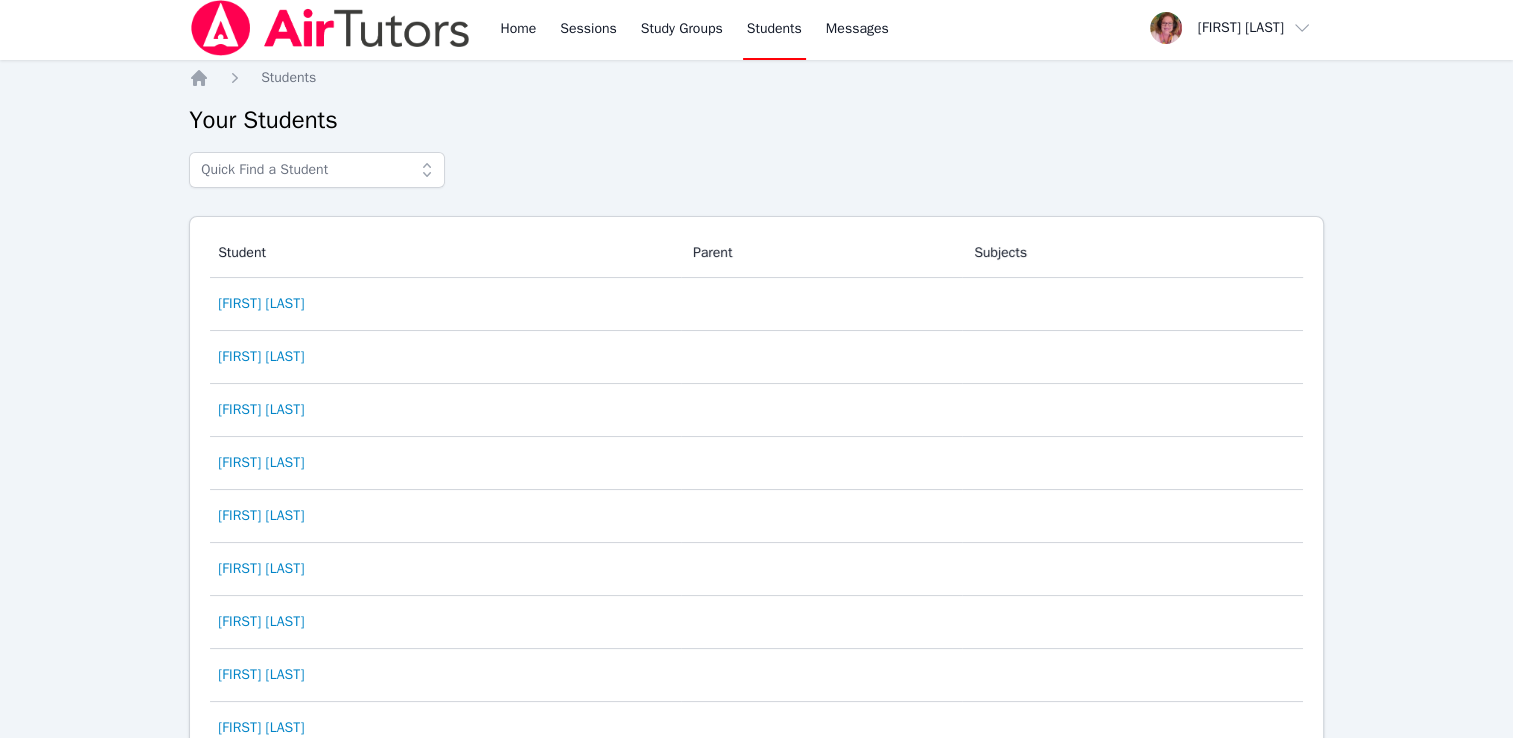 scroll, scrollTop: 0, scrollLeft: 0, axis: both 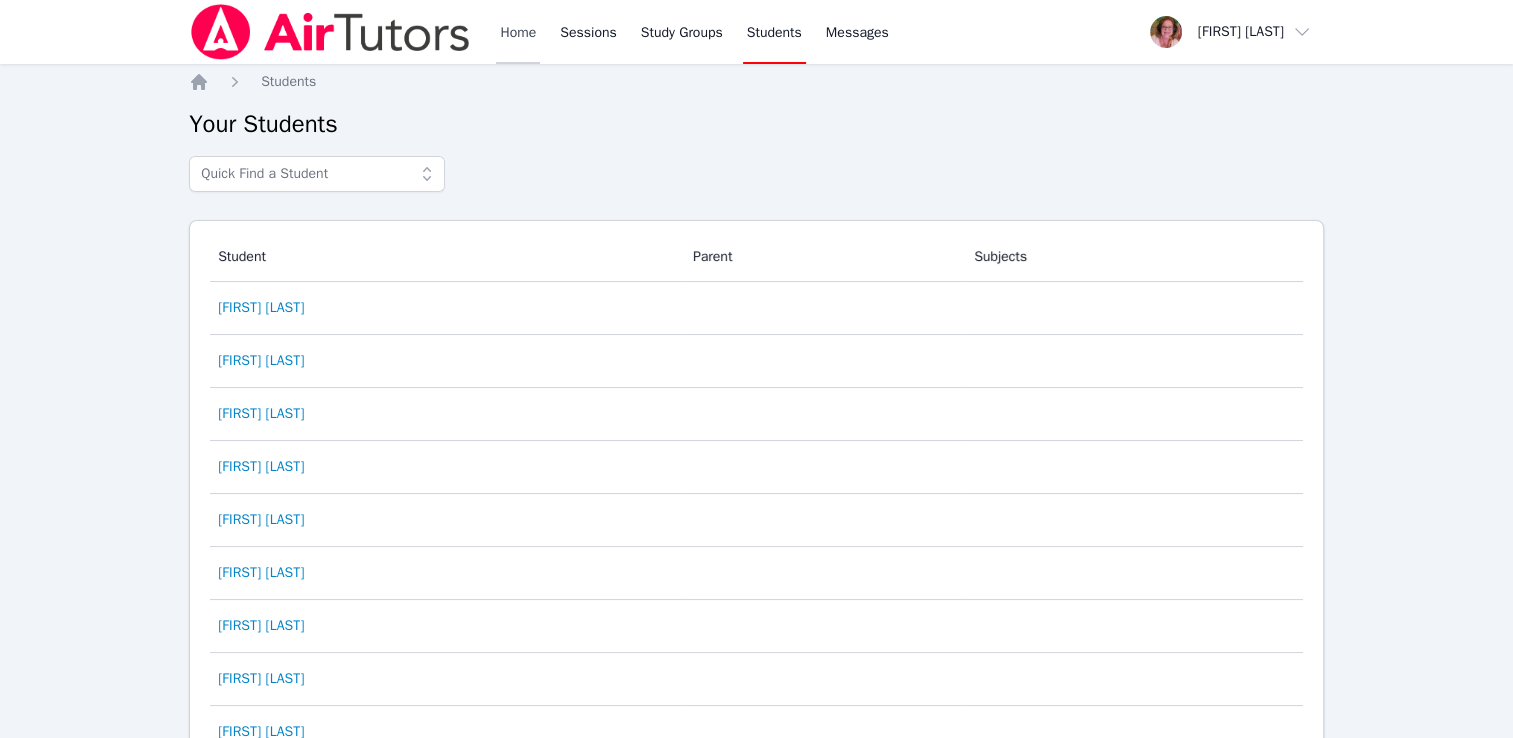 click on "Home" at bounding box center [518, 32] 